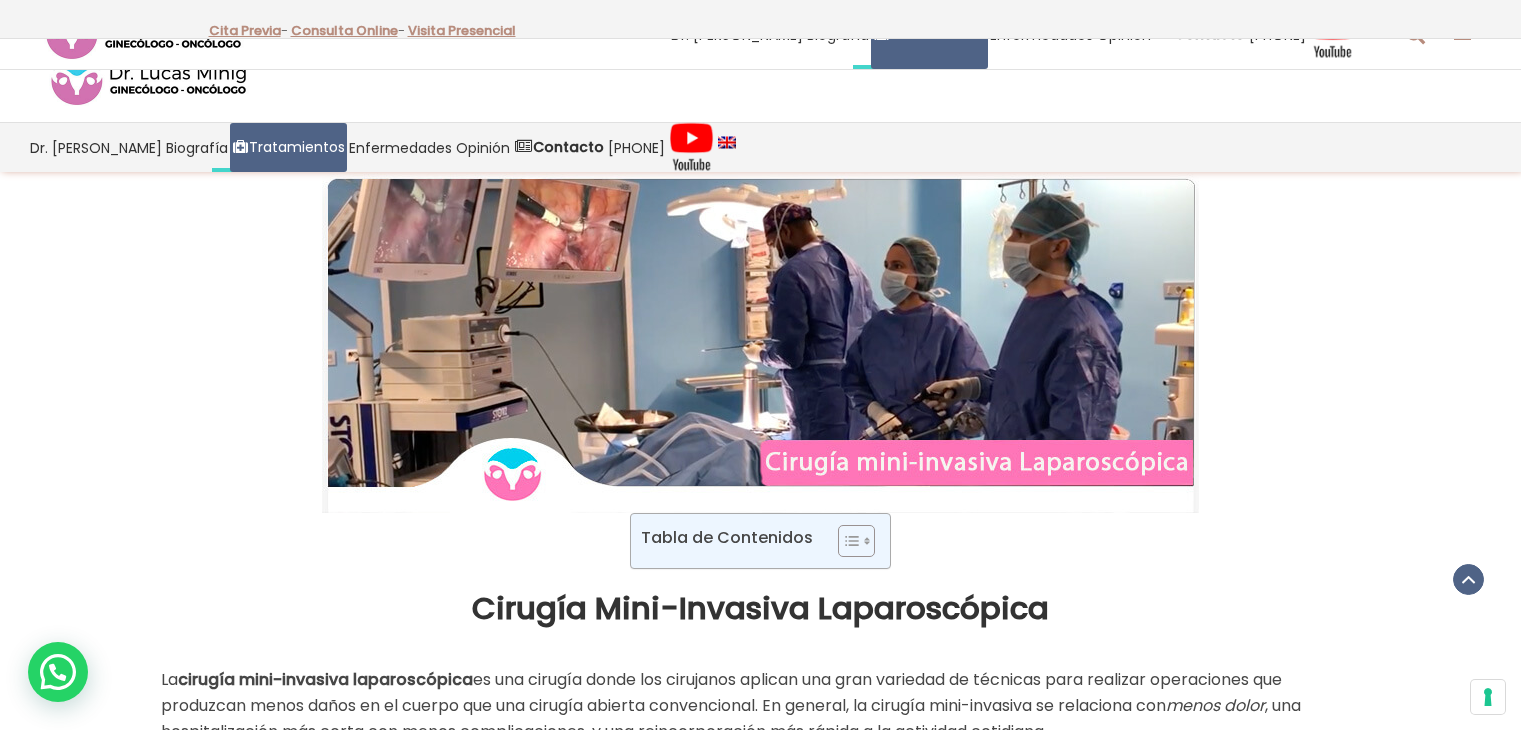 scroll, scrollTop: 2000, scrollLeft: 0, axis: vertical 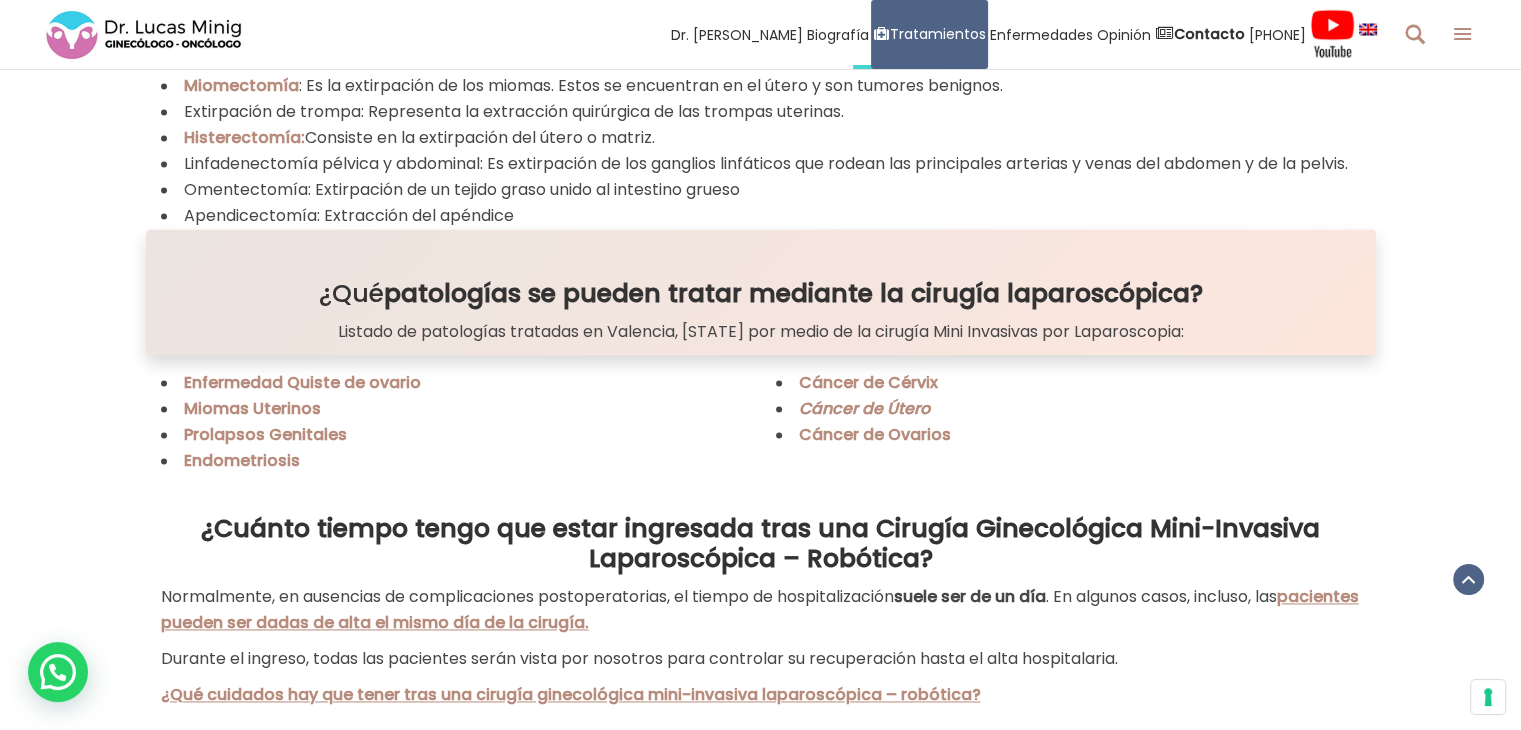 click on "Cáncer de Útero" at bounding box center (864, 408) 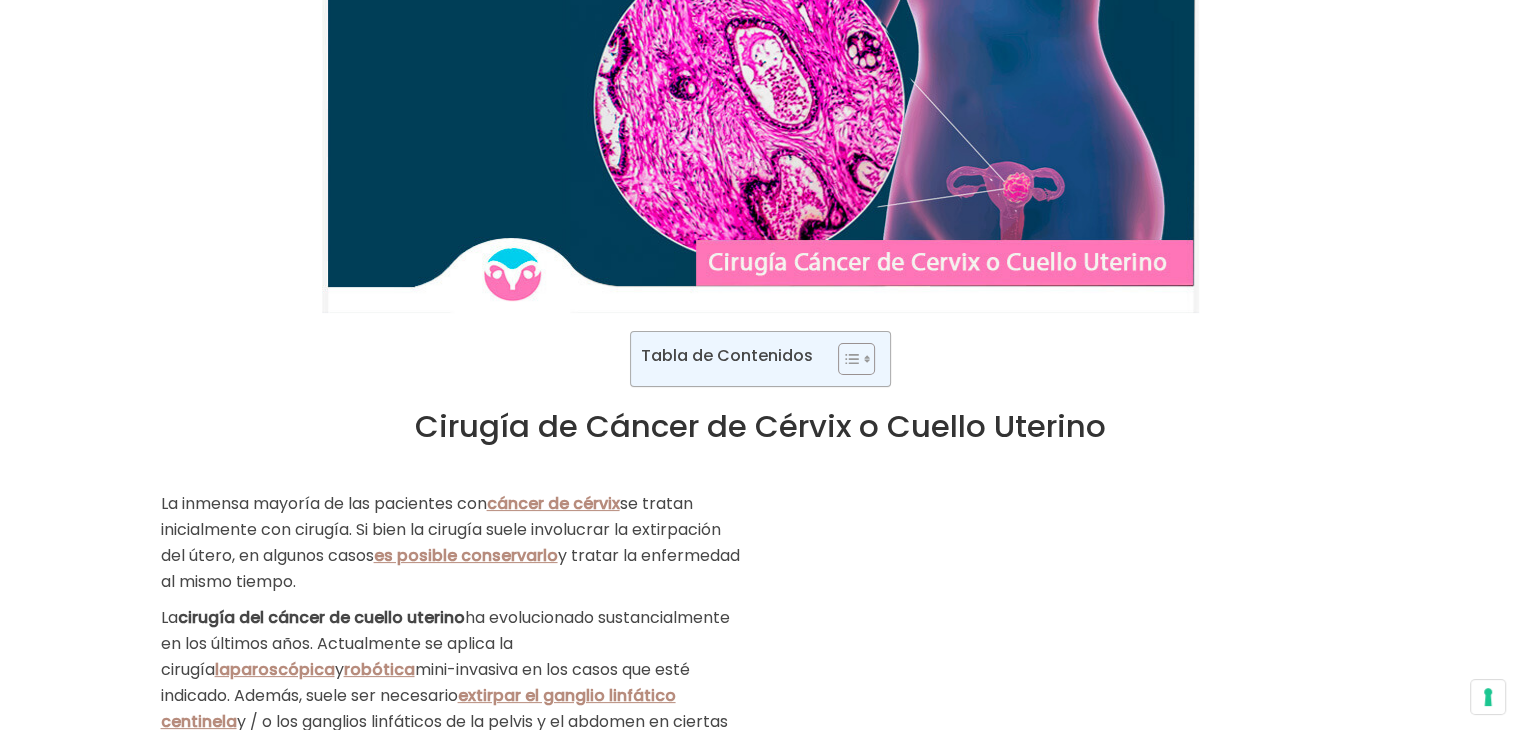 scroll, scrollTop: 200, scrollLeft: 0, axis: vertical 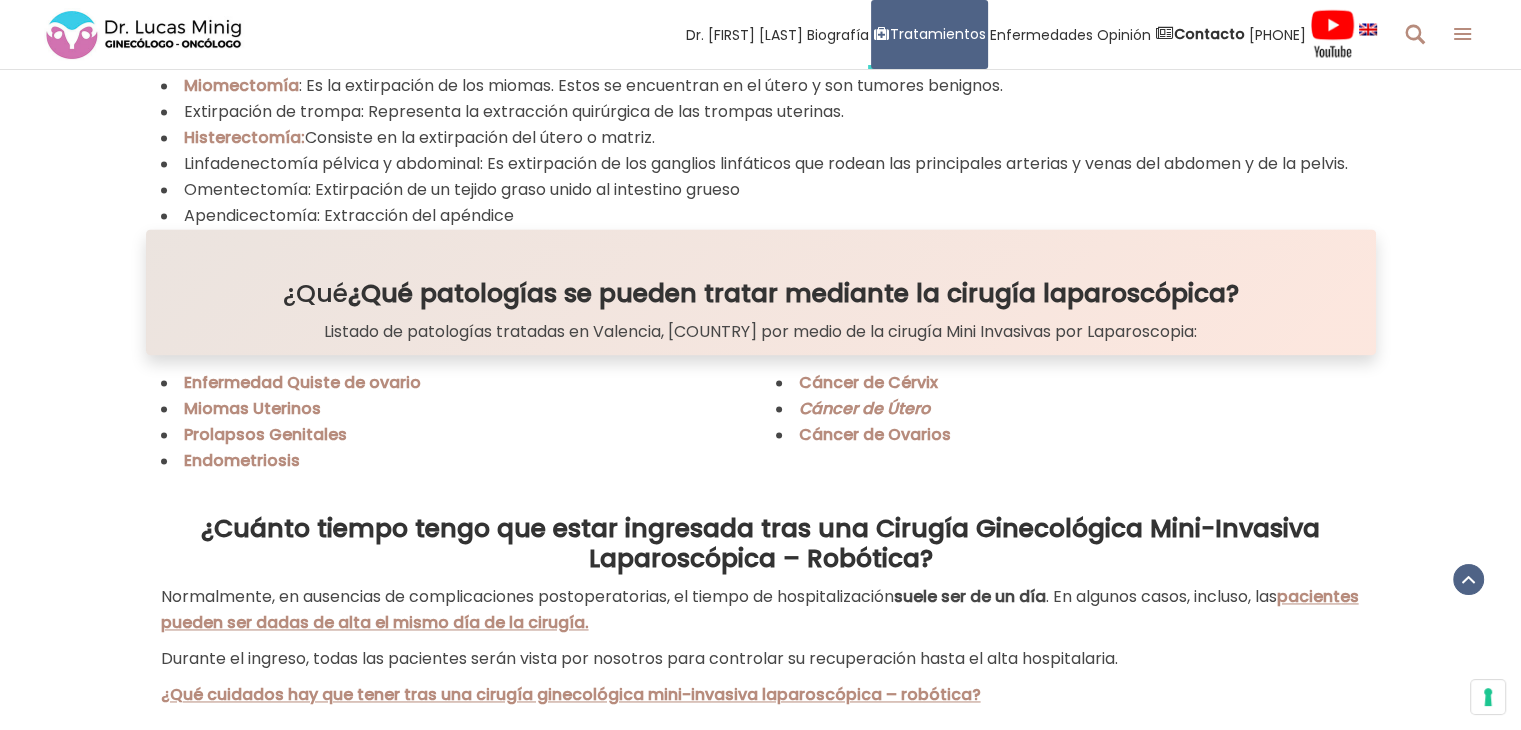 click on "Cáncer de Útero" at bounding box center (864, 408) 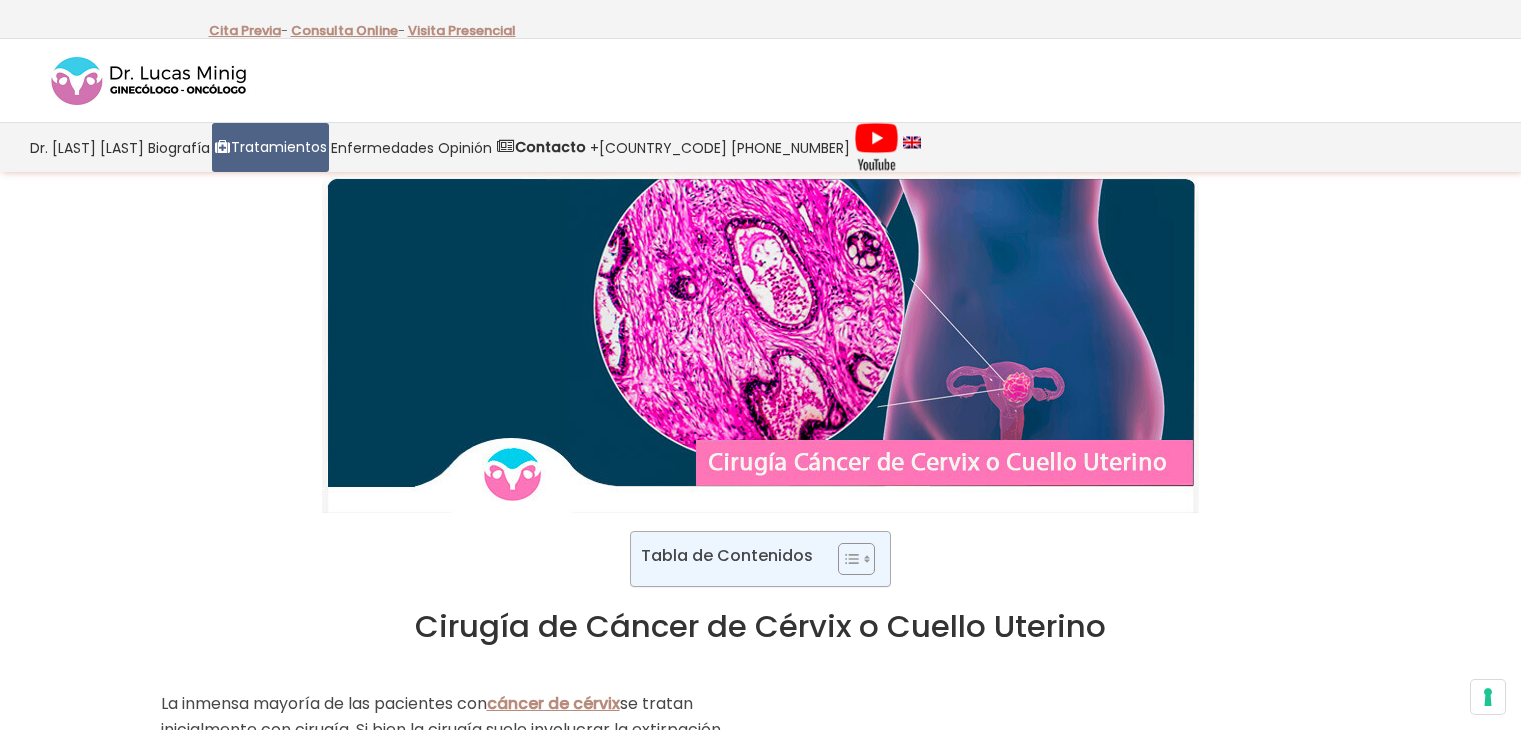 scroll, scrollTop: 0, scrollLeft: 0, axis: both 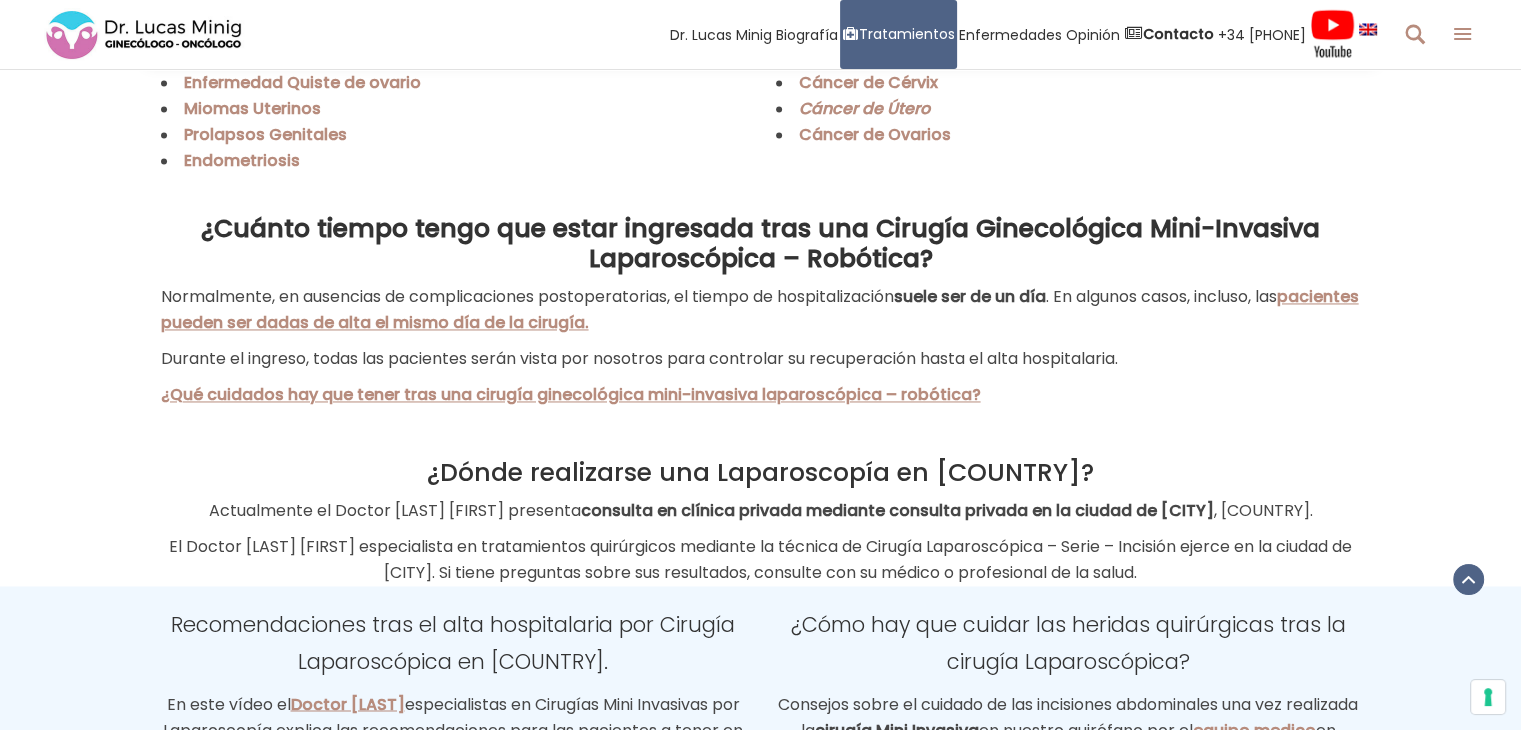 click on "Cáncer de Útero" at bounding box center (864, 108) 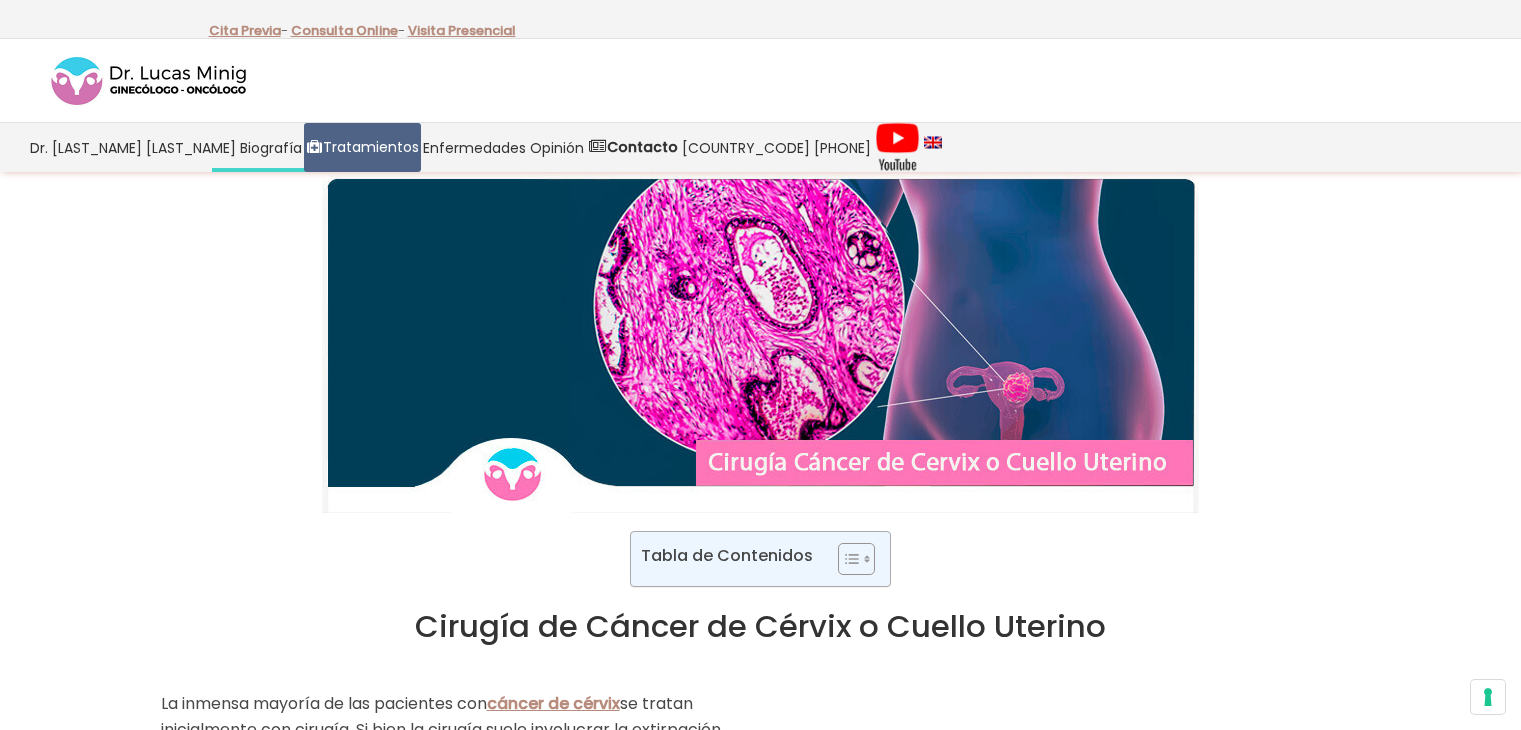 scroll, scrollTop: 0, scrollLeft: 0, axis: both 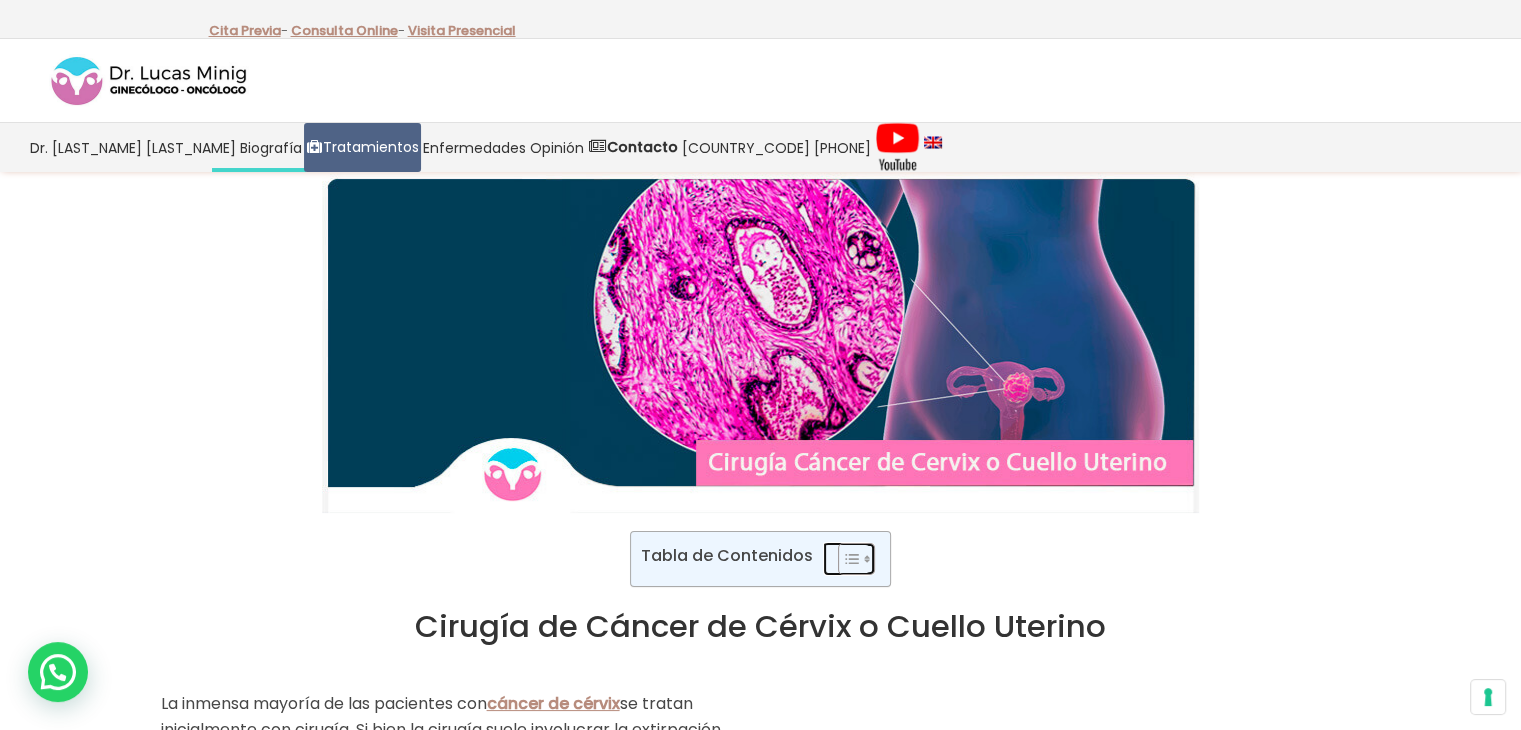 click at bounding box center [852, 559] 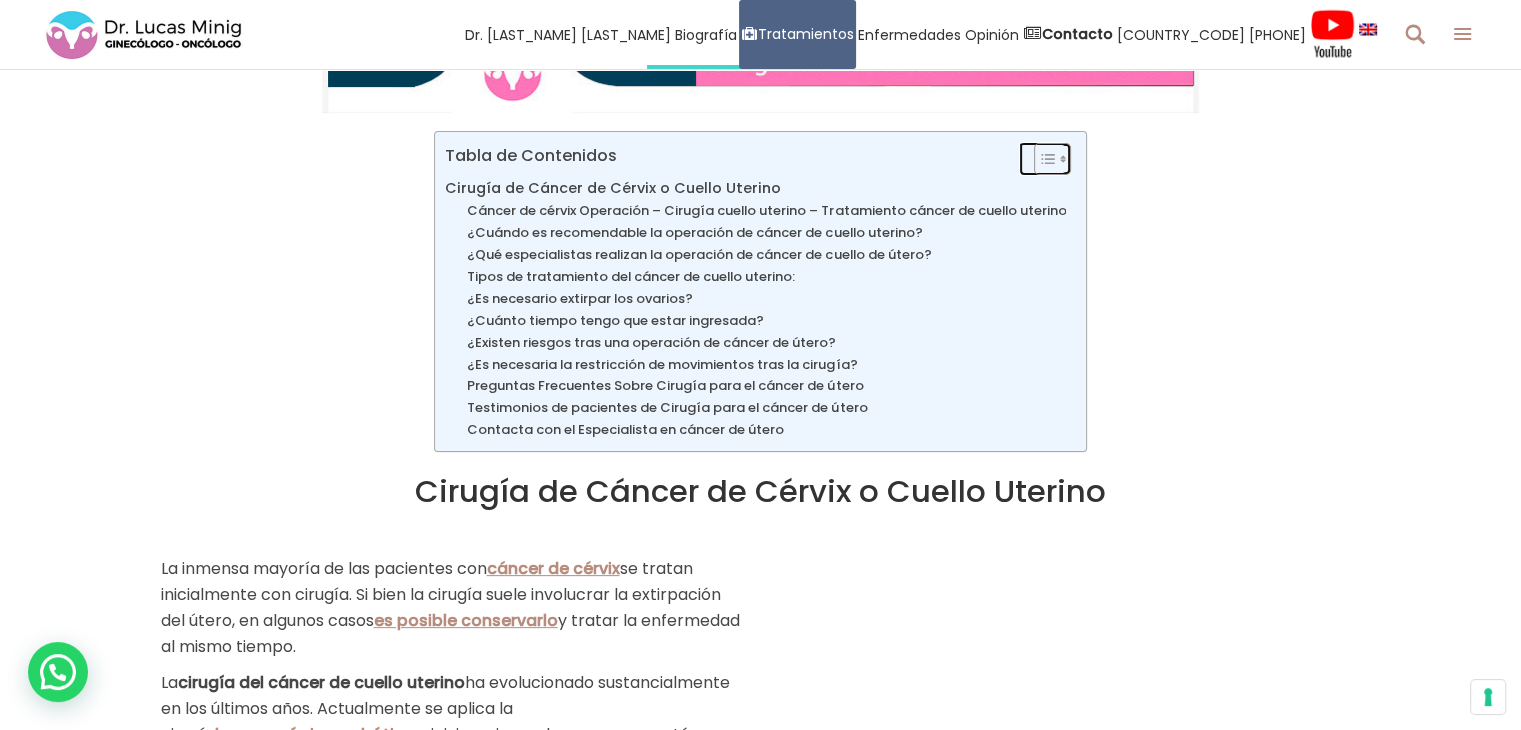 scroll, scrollTop: 0, scrollLeft: 0, axis: both 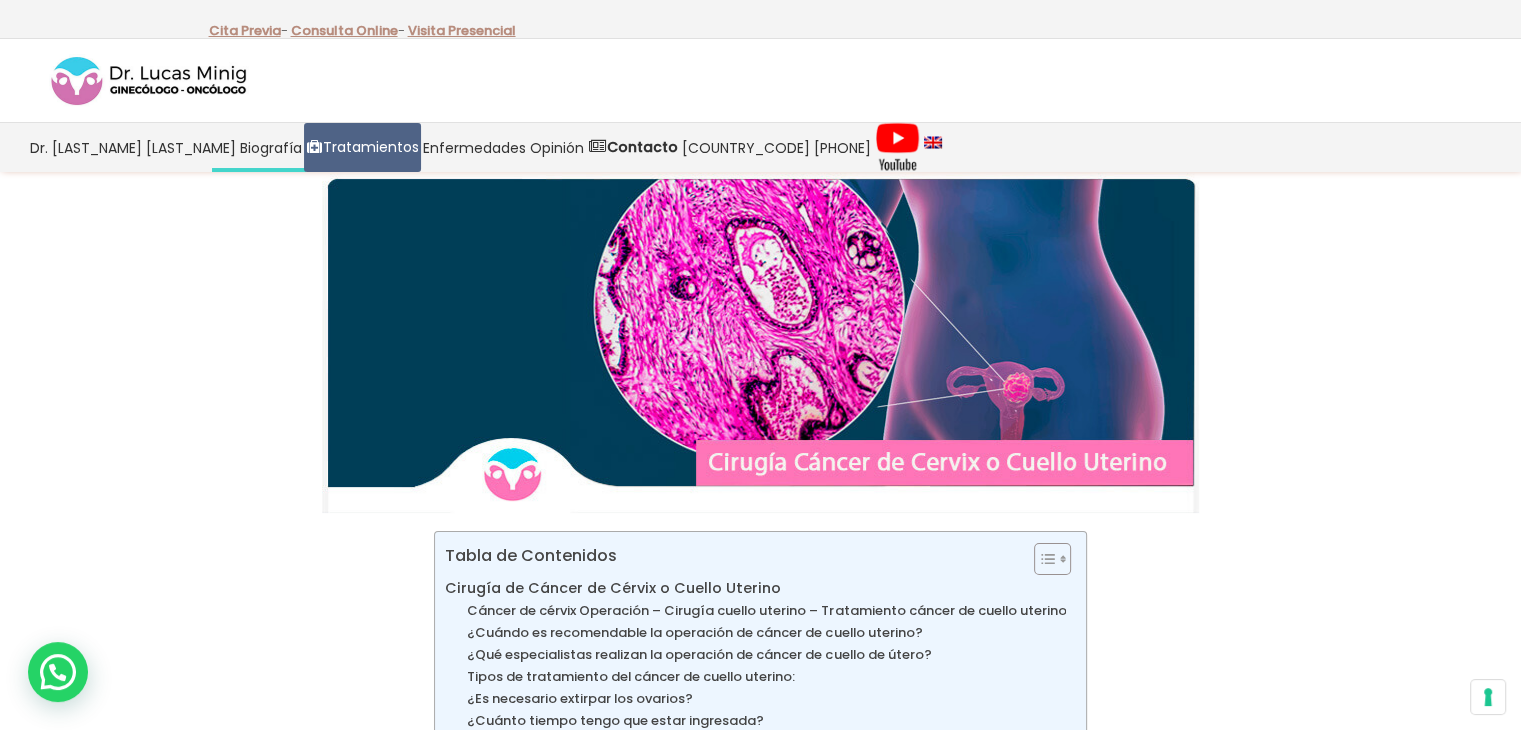 click at bounding box center (149, 81) 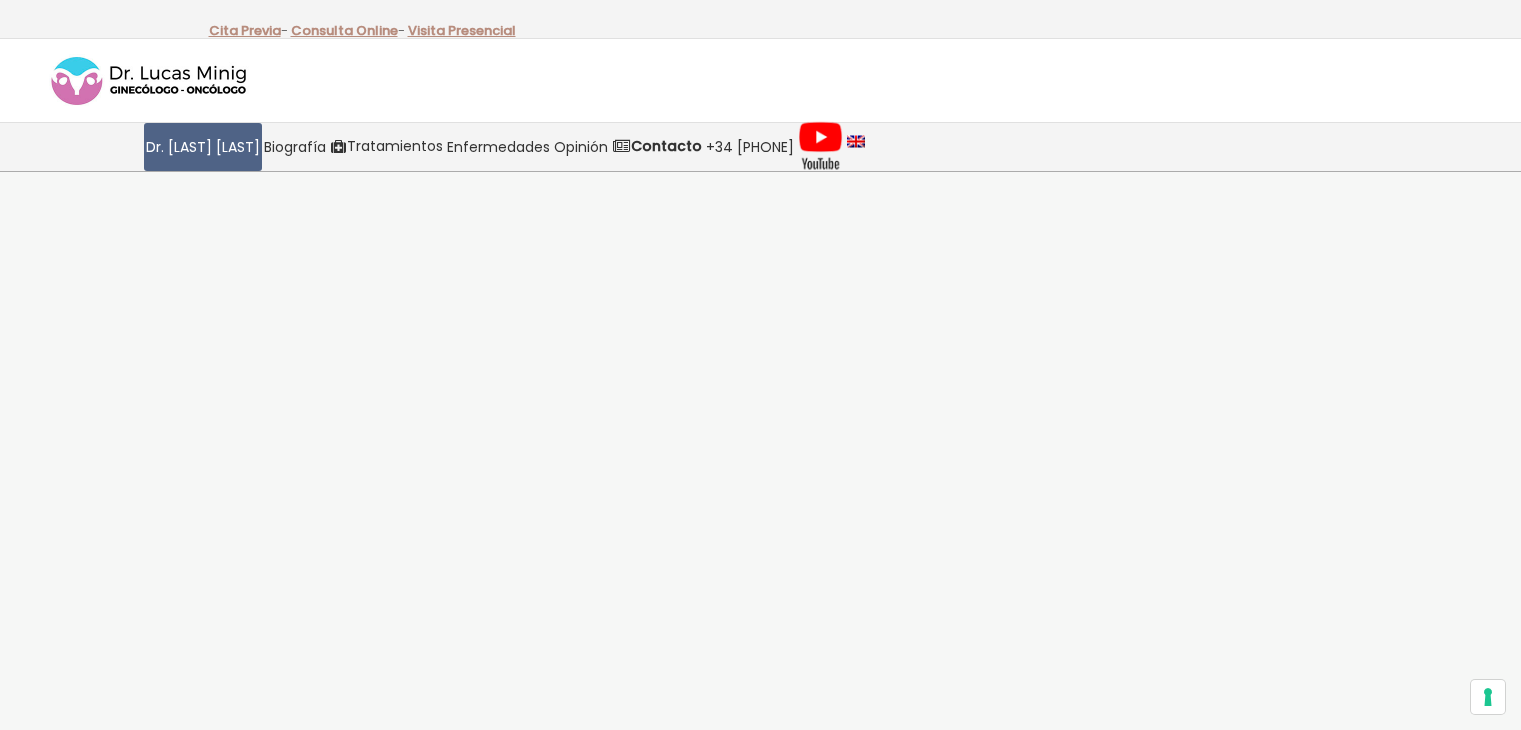 scroll, scrollTop: 0, scrollLeft: 0, axis: both 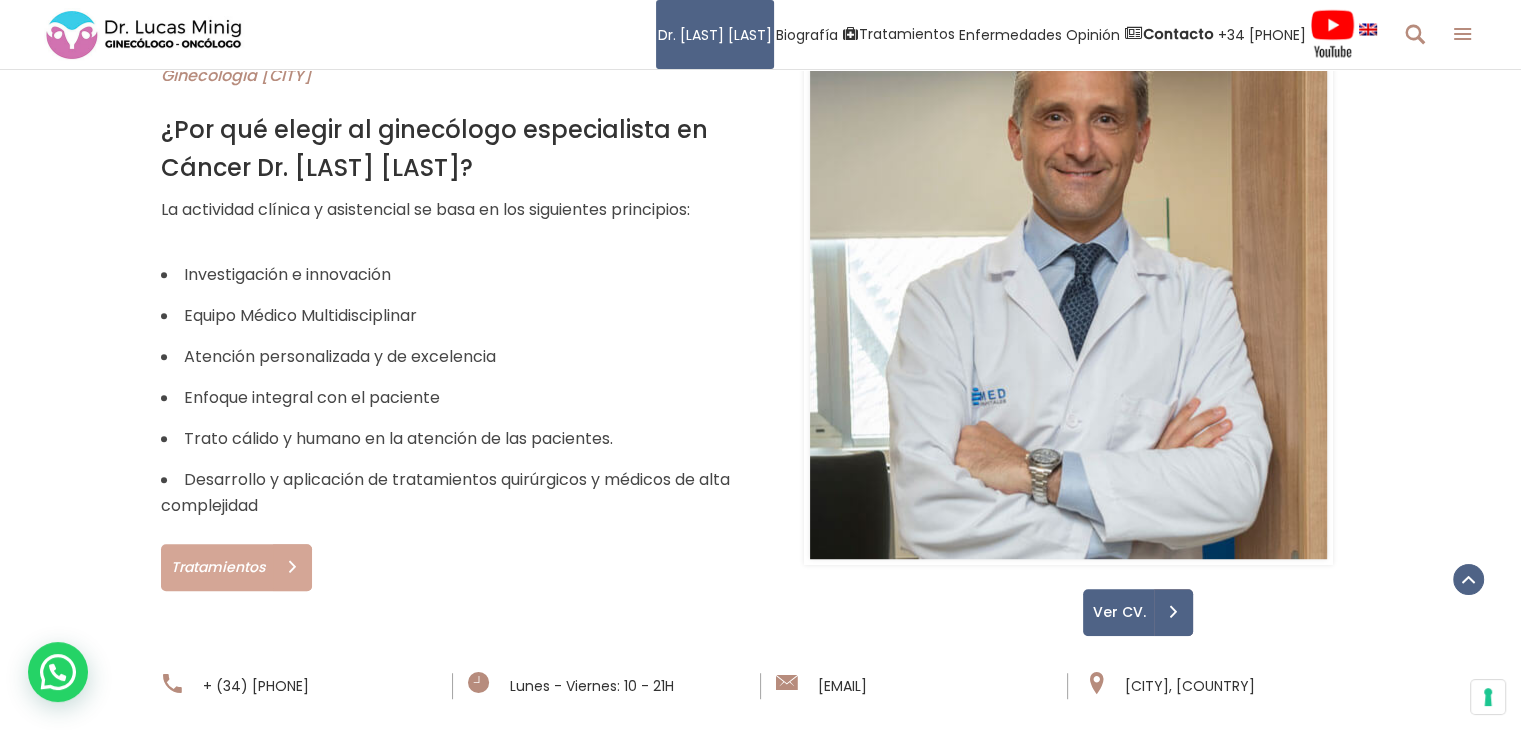 click on "Tratamientos" at bounding box center [215, 567] 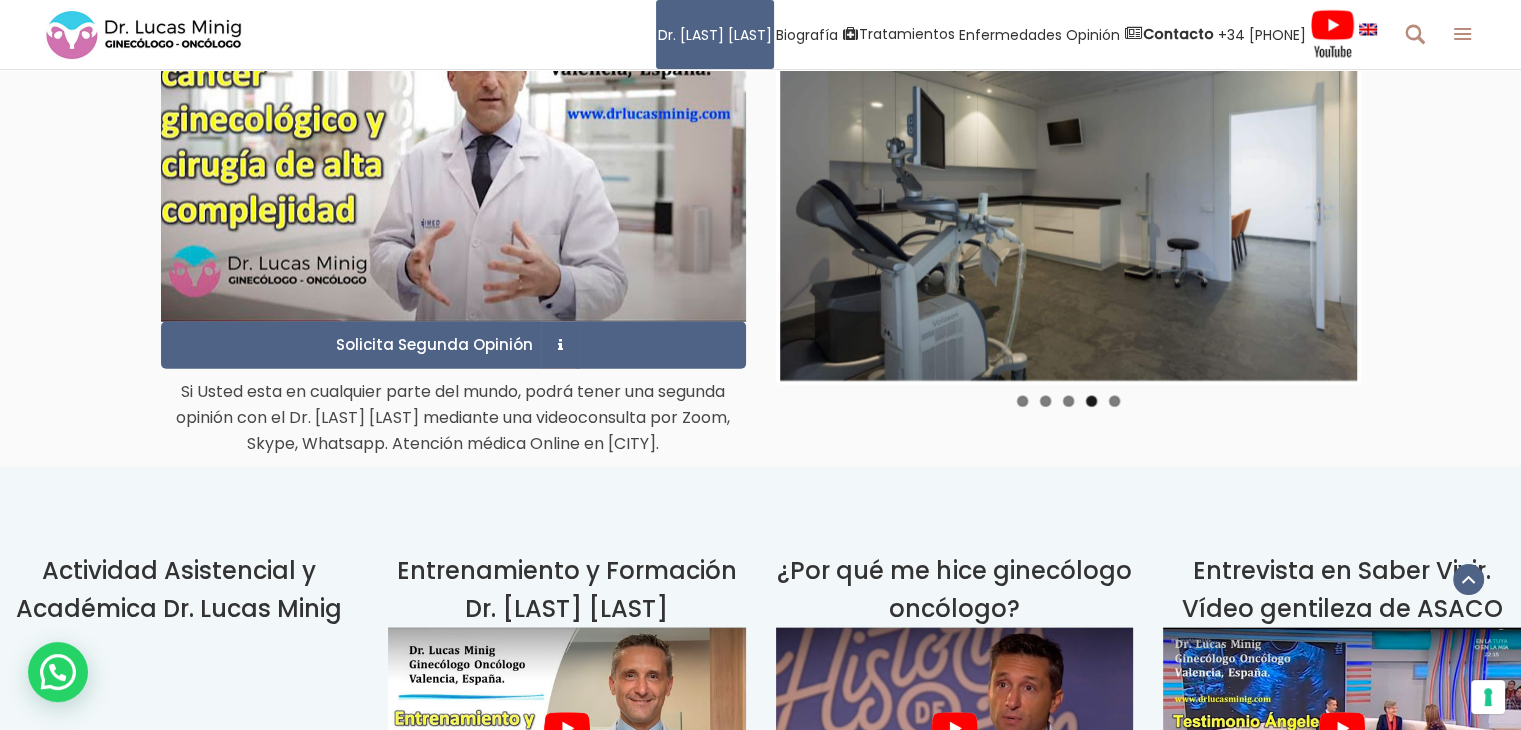 scroll, scrollTop: 4301, scrollLeft: 0, axis: vertical 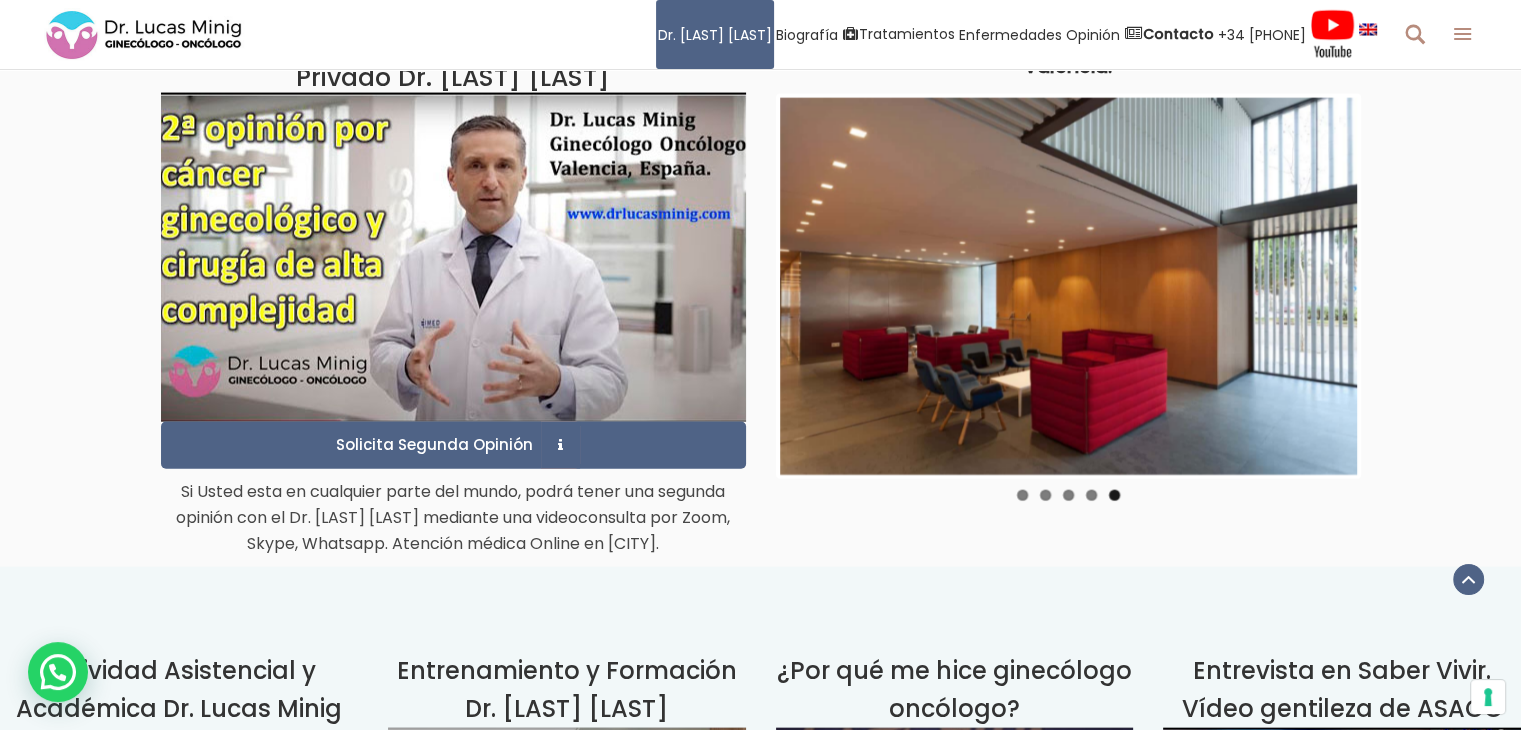 click at bounding box center (453, 257) 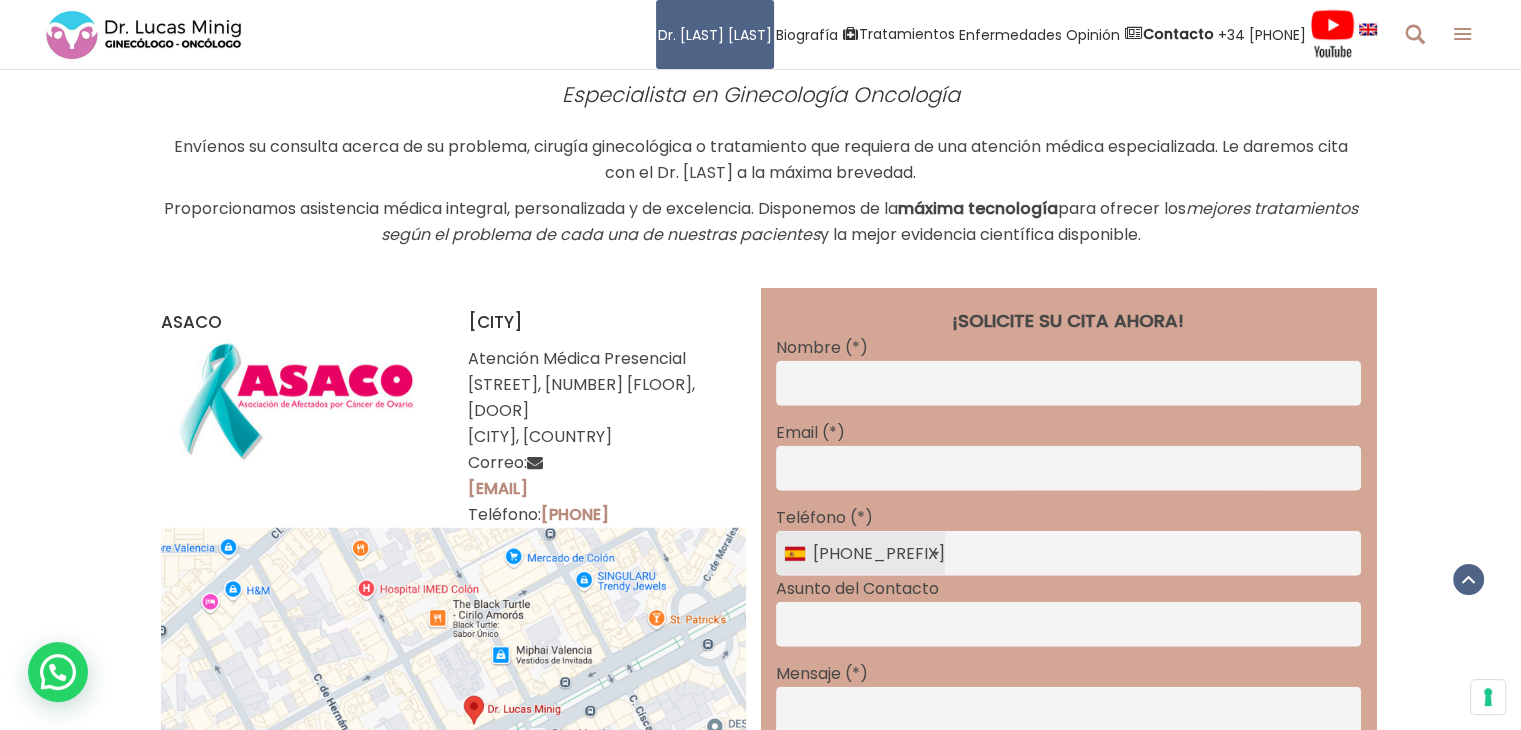 scroll, scrollTop: 5201, scrollLeft: 0, axis: vertical 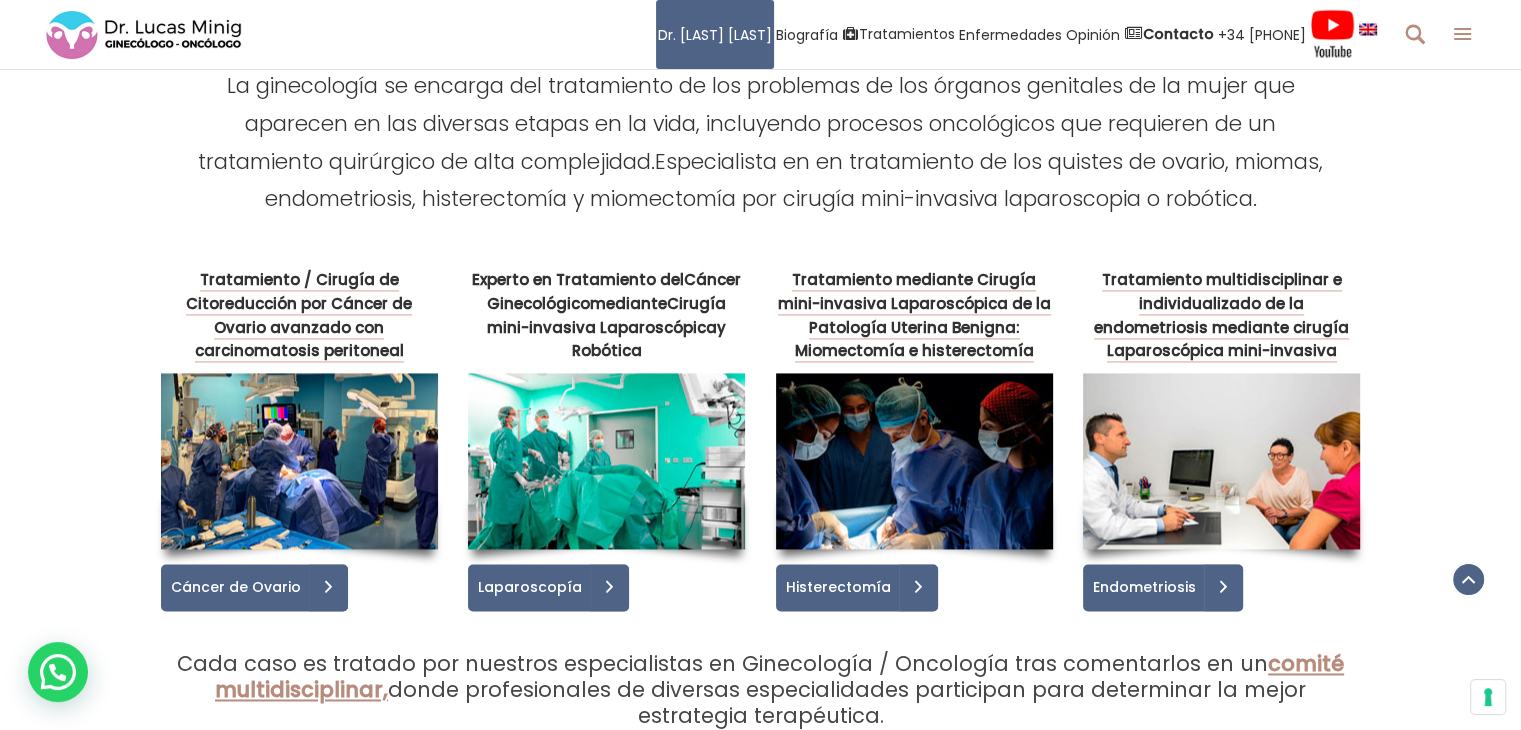 click at bounding box center [606, 461] 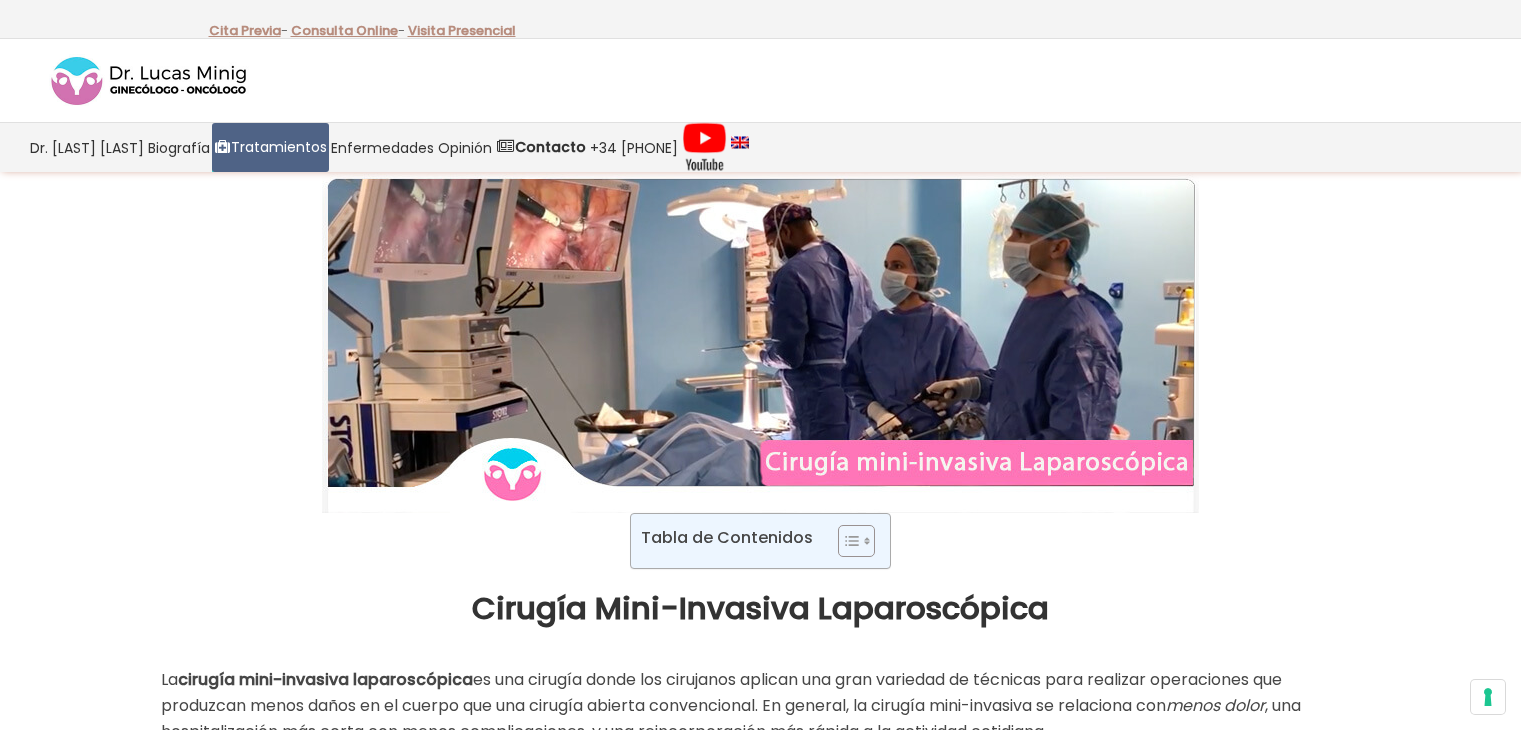 scroll, scrollTop: 0, scrollLeft: 0, axis: both 